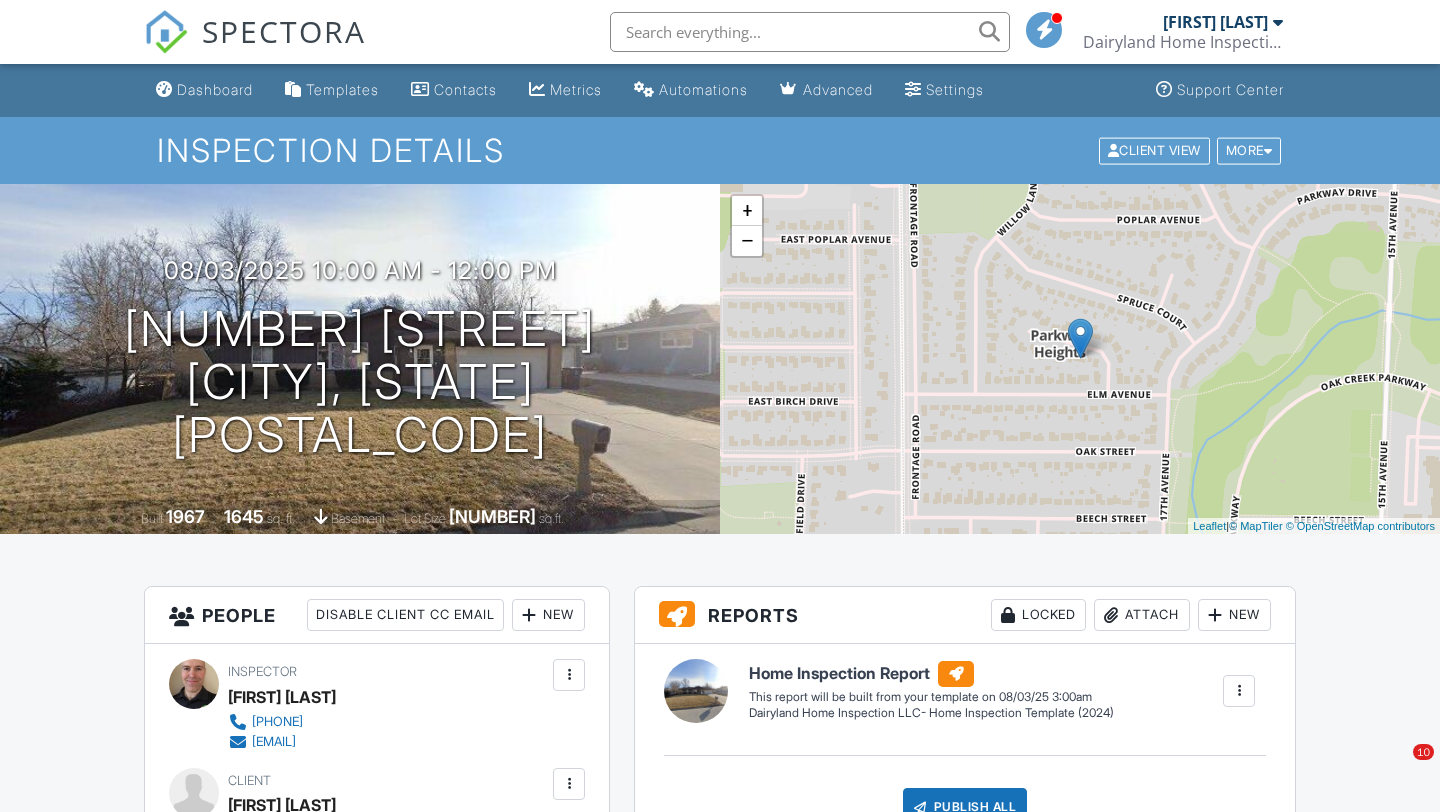 scroll, scrollTop: 0, scrollLeft: 0, axis: both 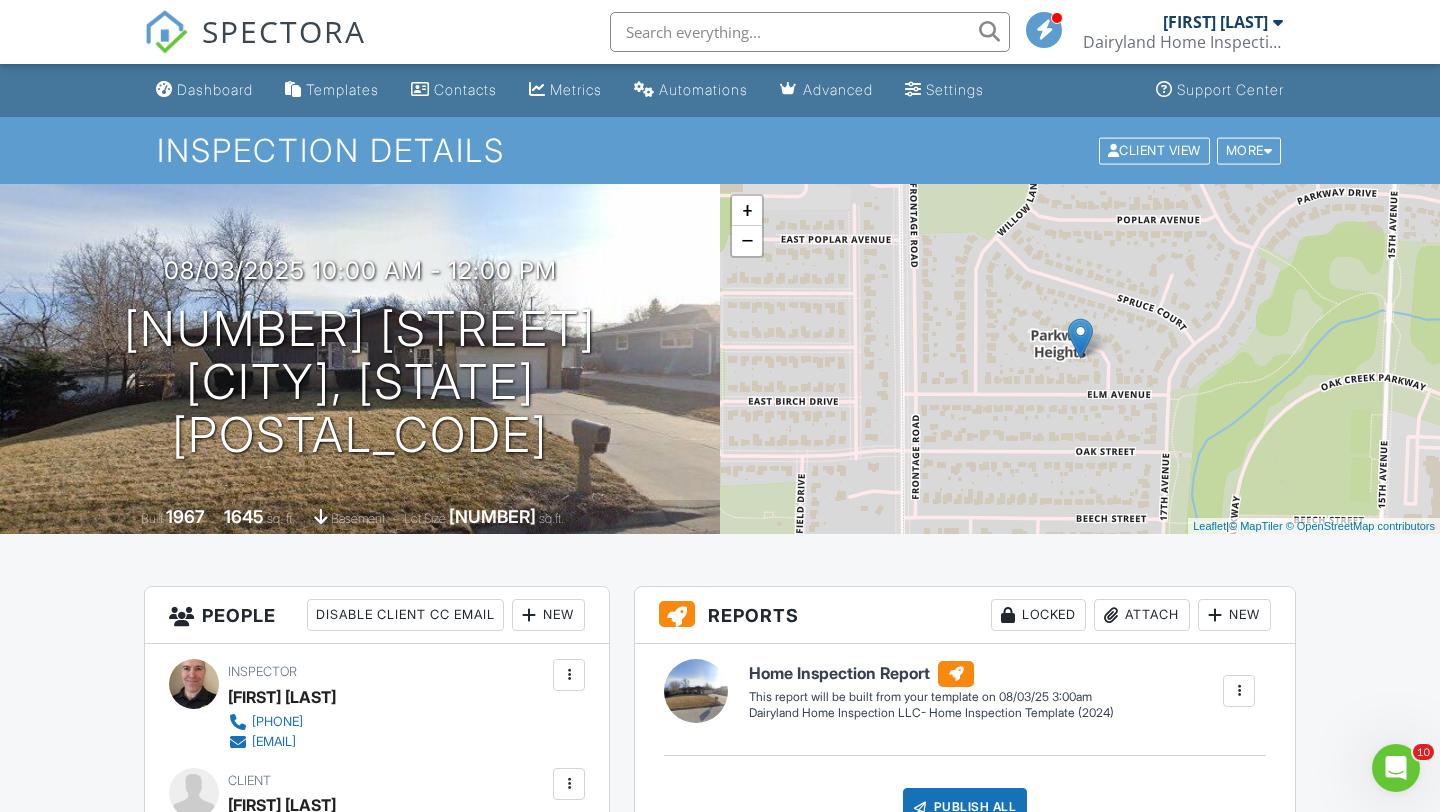 click on "SPECTORA" at bounding box center (284, 31) 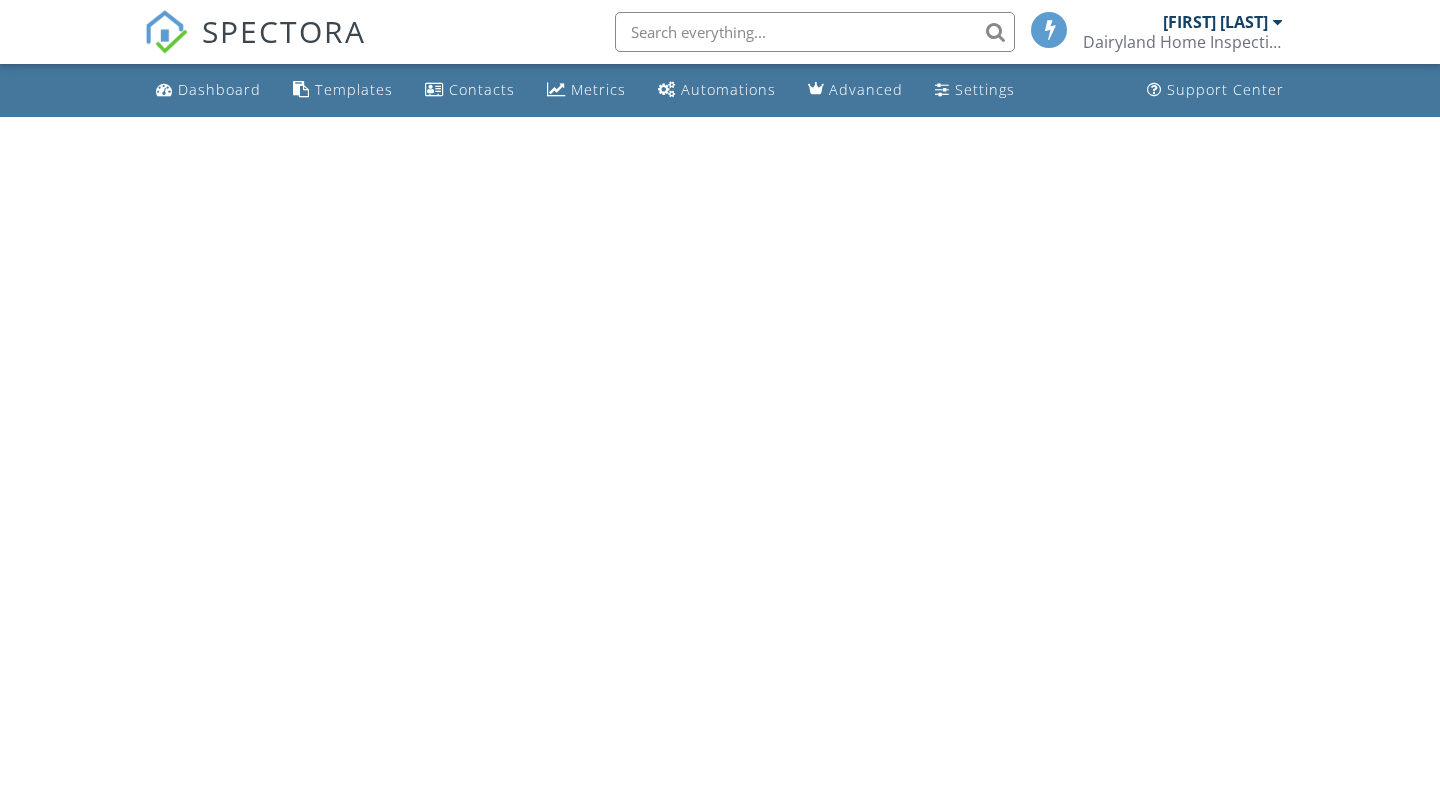 scroll, scrollTop: 0, scrollLeft: 0, axis: both 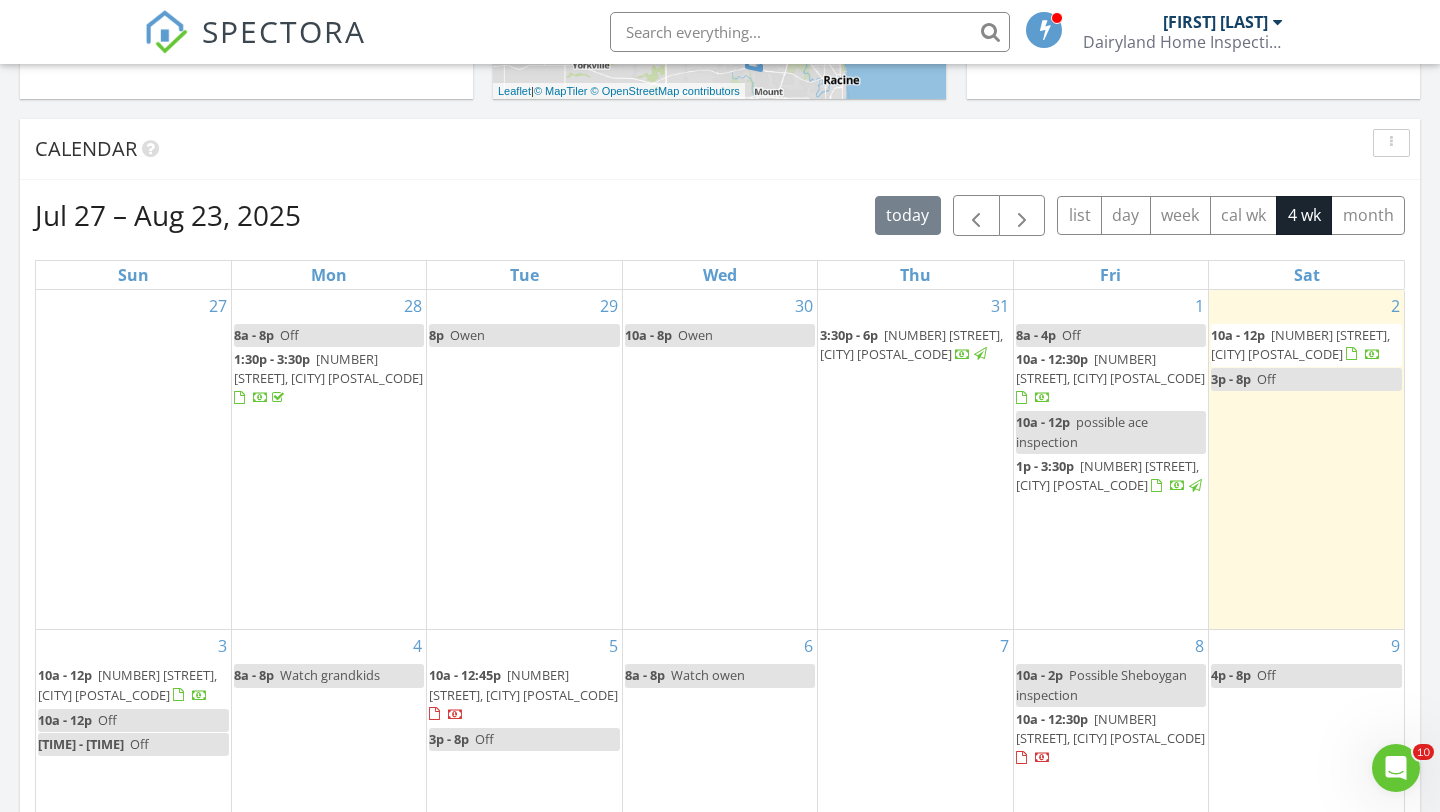 click on "1773 Juniper Cir, South [CITY] [ZIP]" at bounding box center [127, 684] 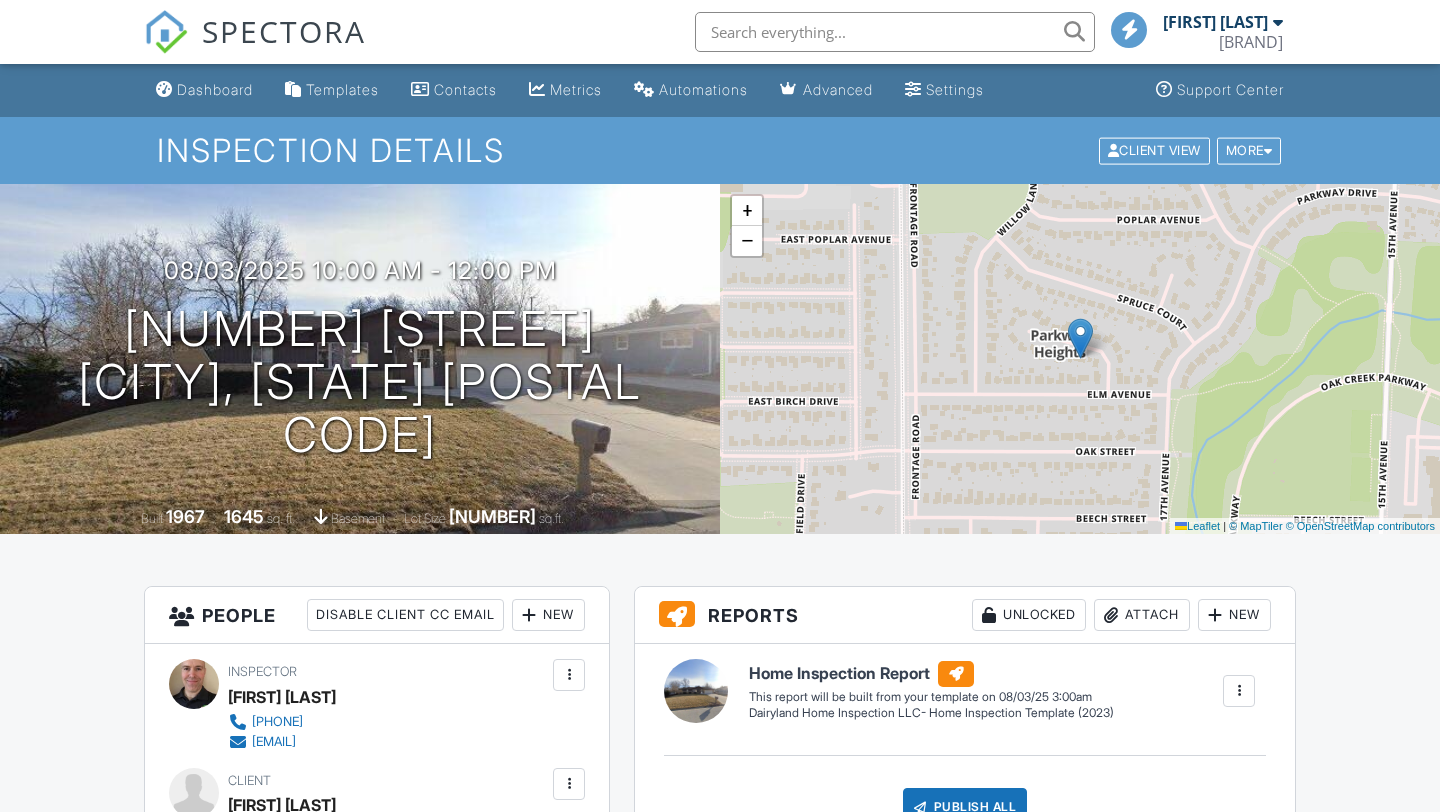 scroll, scrollTop: 703, scrollLeft: 0, axis: vertical 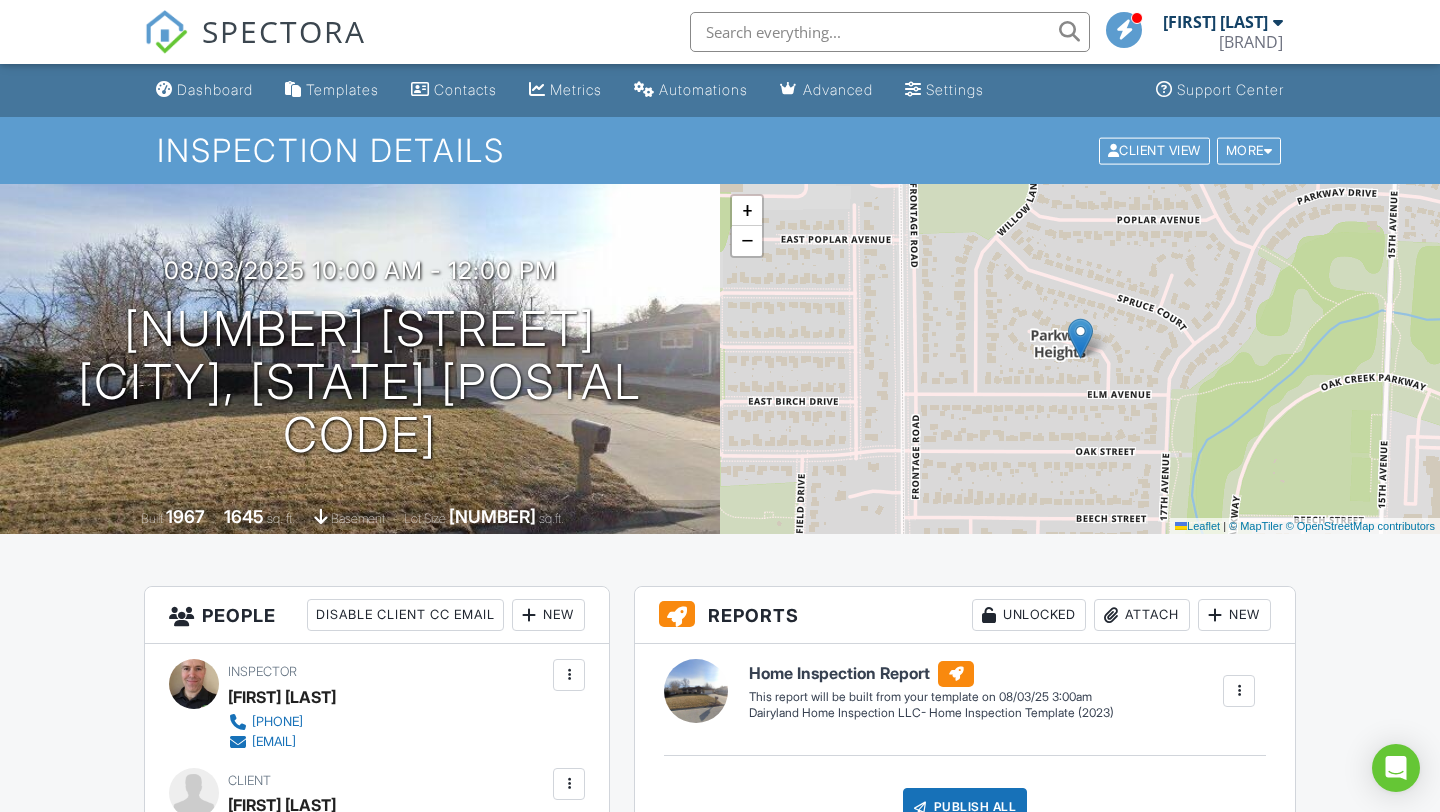 click on "SPECTORA" at bounding box center (284, 31) 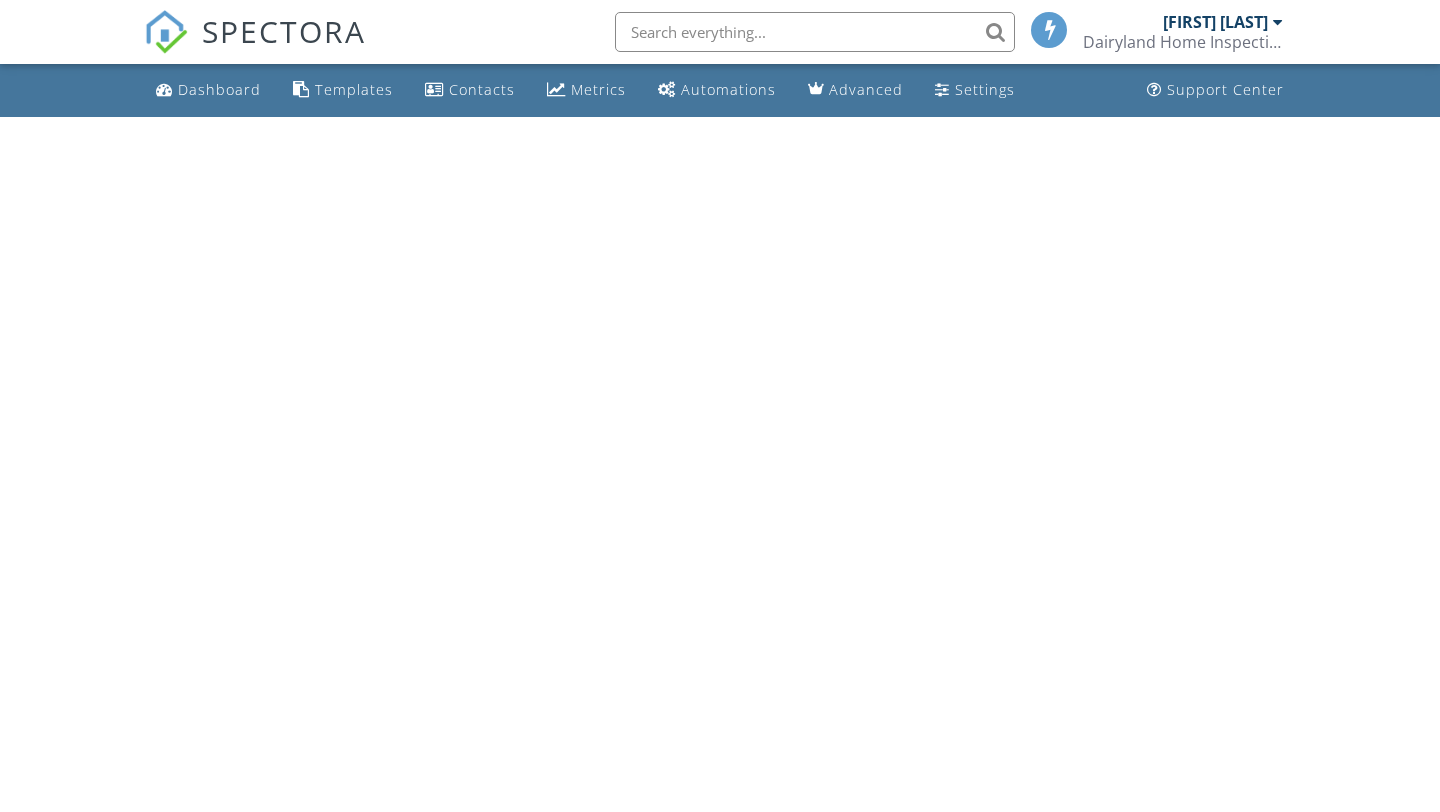 scroll, scrollTop: 0, scrollLeft: 0, axis: both 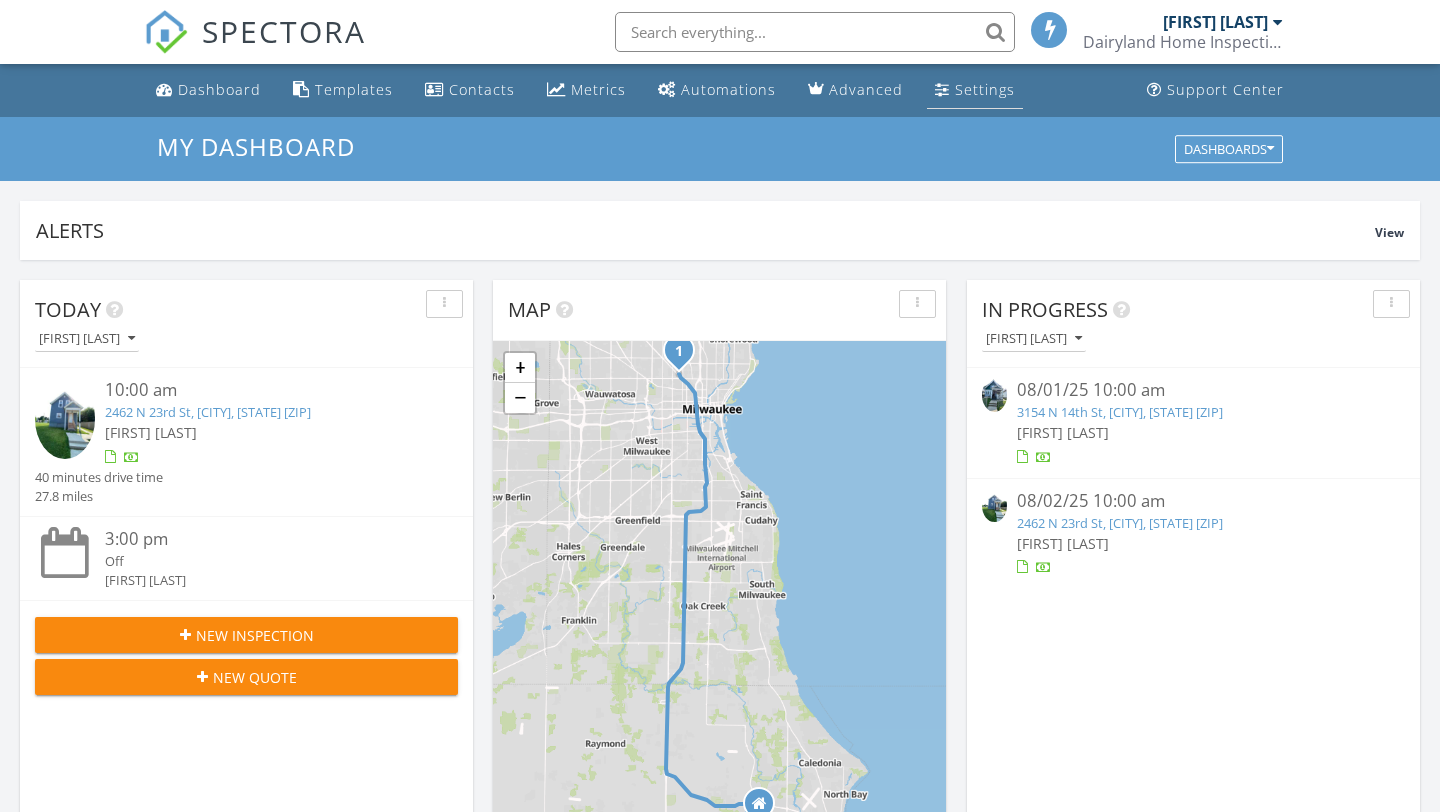 click at bounding box center (942, 89) 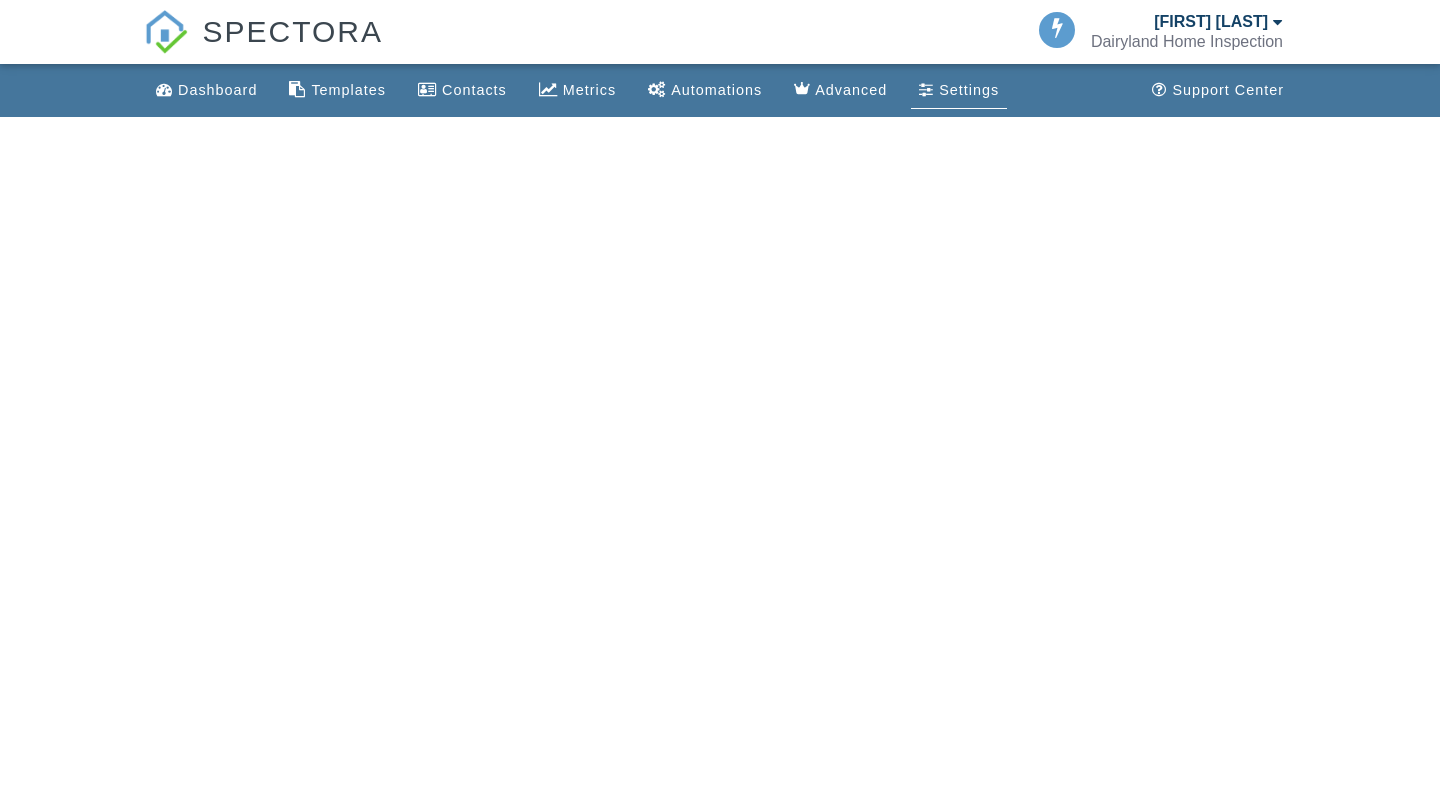 scroll, scrollTop: 0, scrollLeft: 0, axis: both 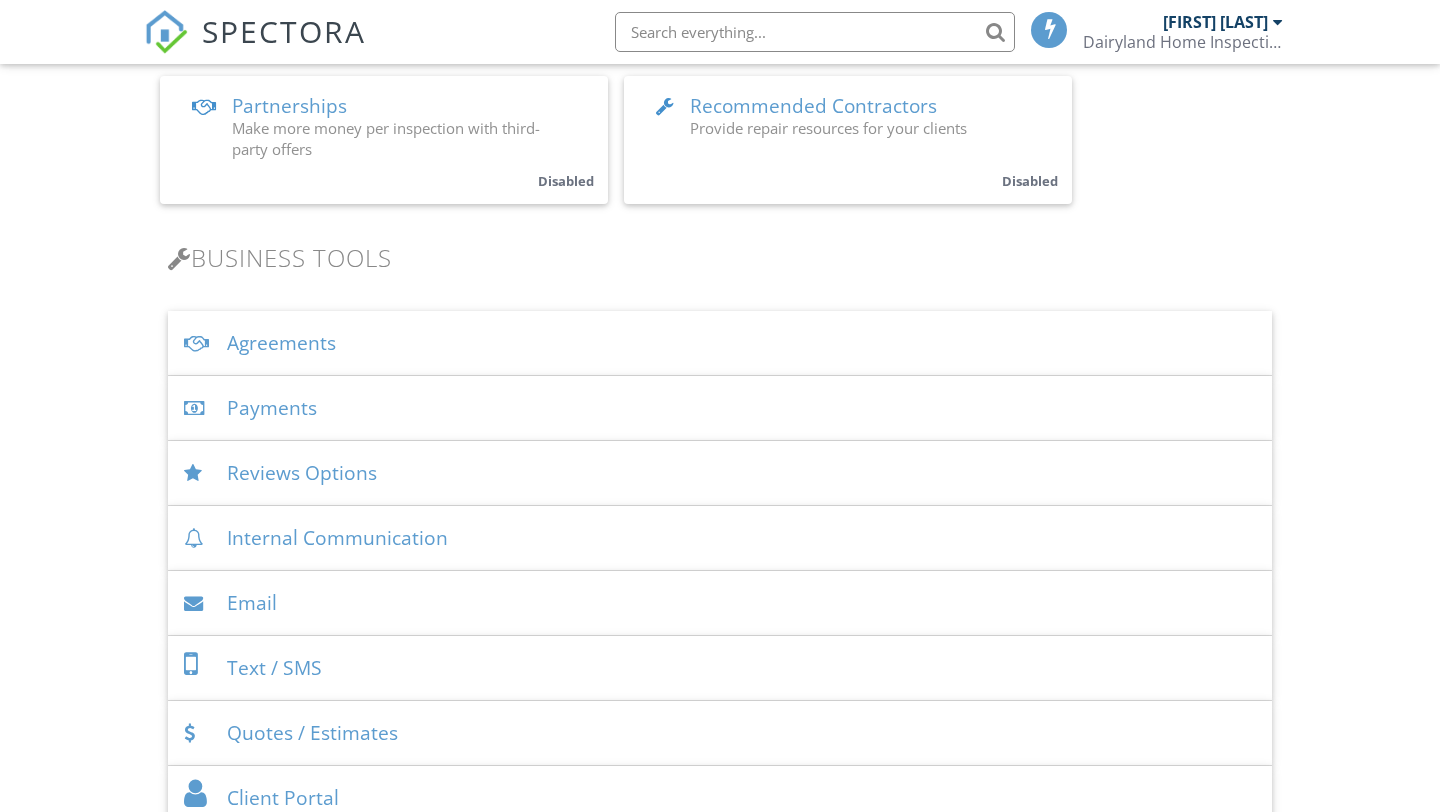 click on "Payments" at bounding box center (720, 408) 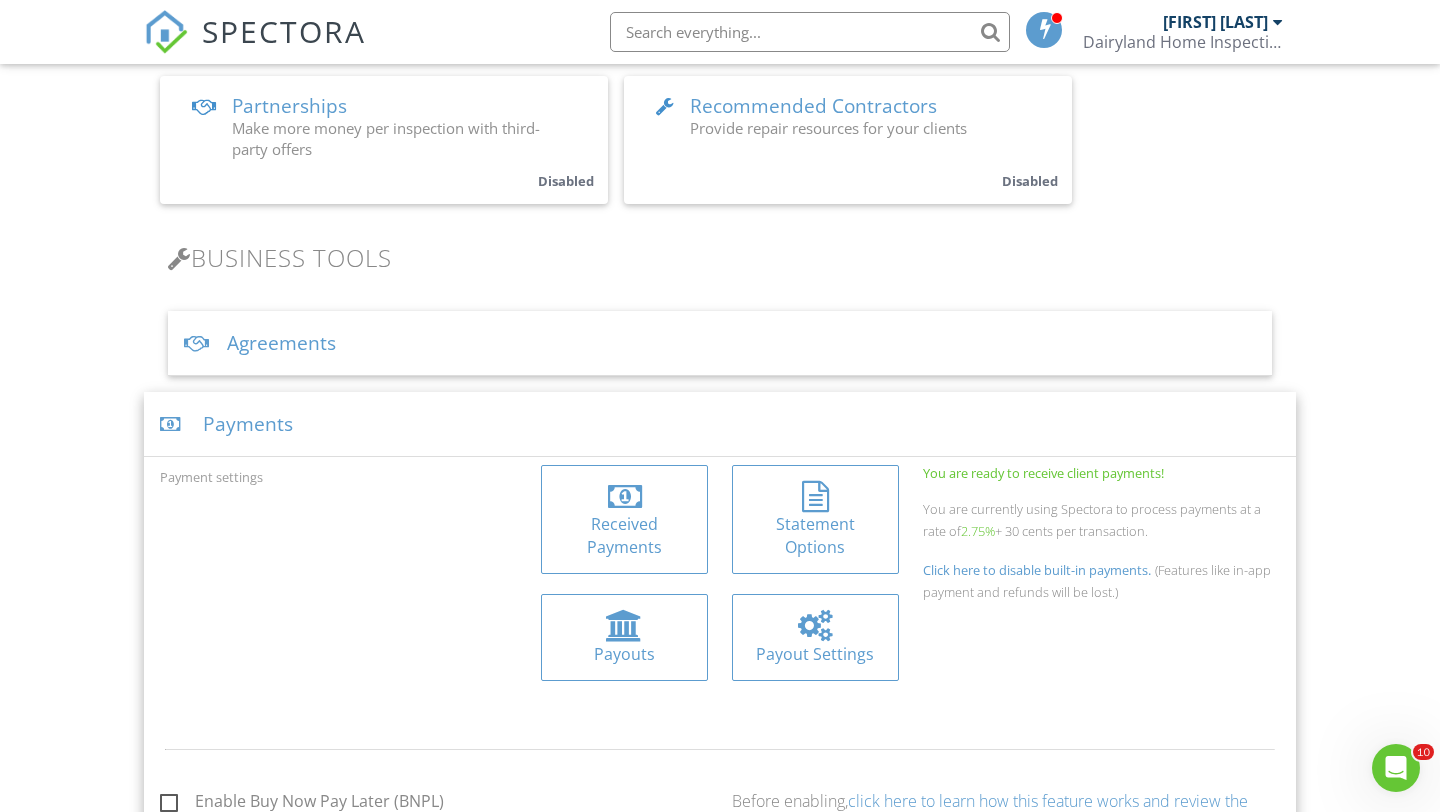scroll, scrollTop: 0, scrollLeft: 0, axis: both 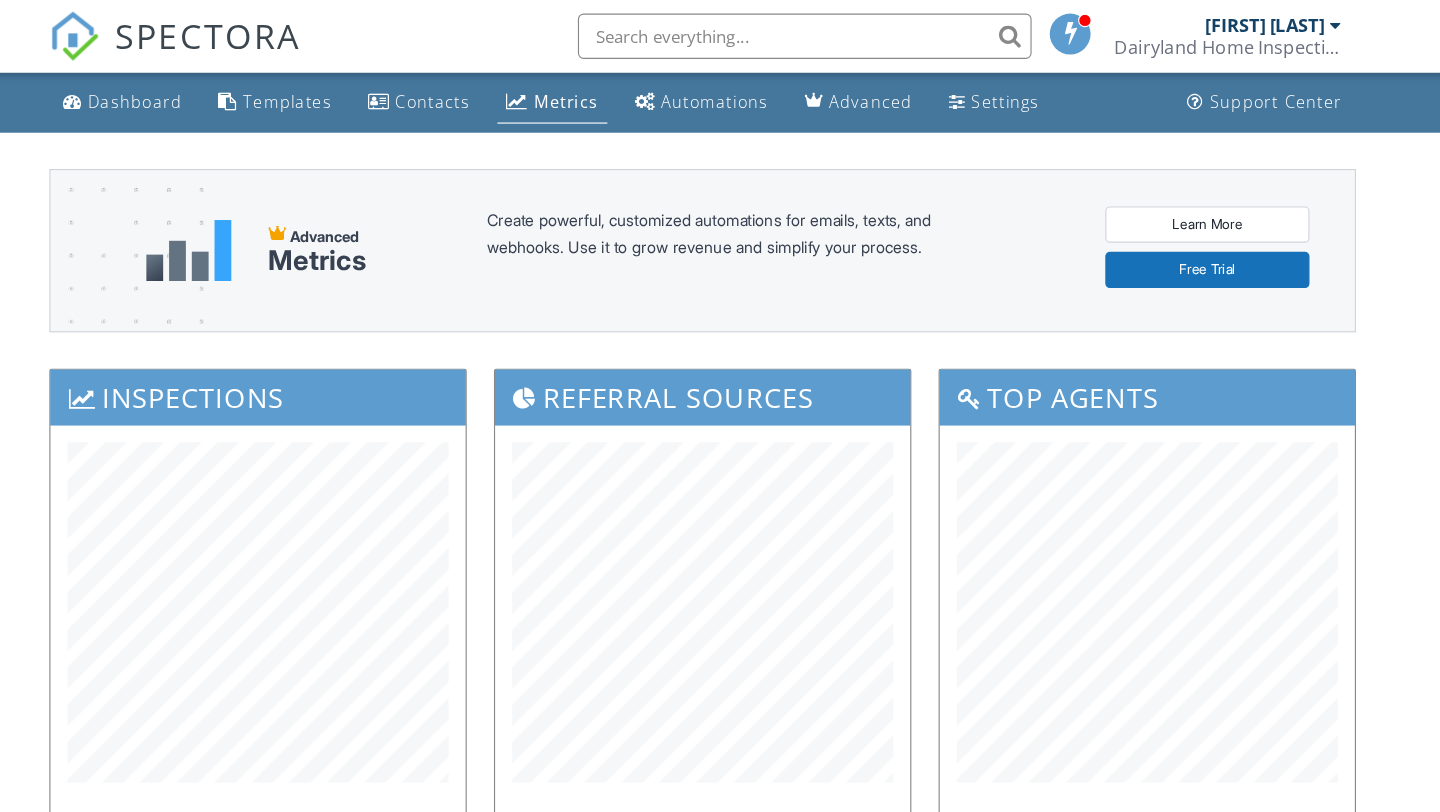 click on "SPECTORA" at bounding box center (284, 31) 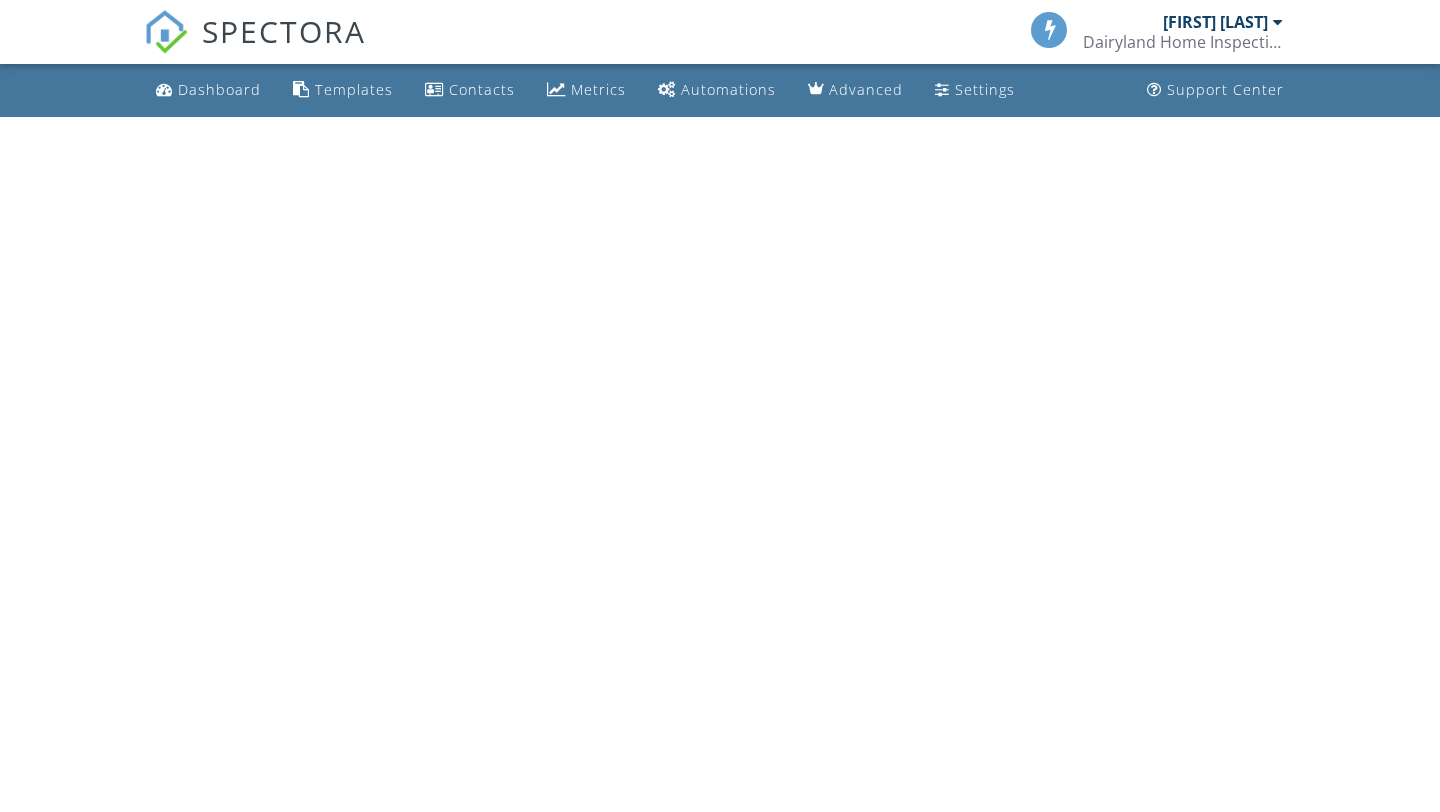 scroll, scrollTop: 0, scrollLeft: 0, axis: both 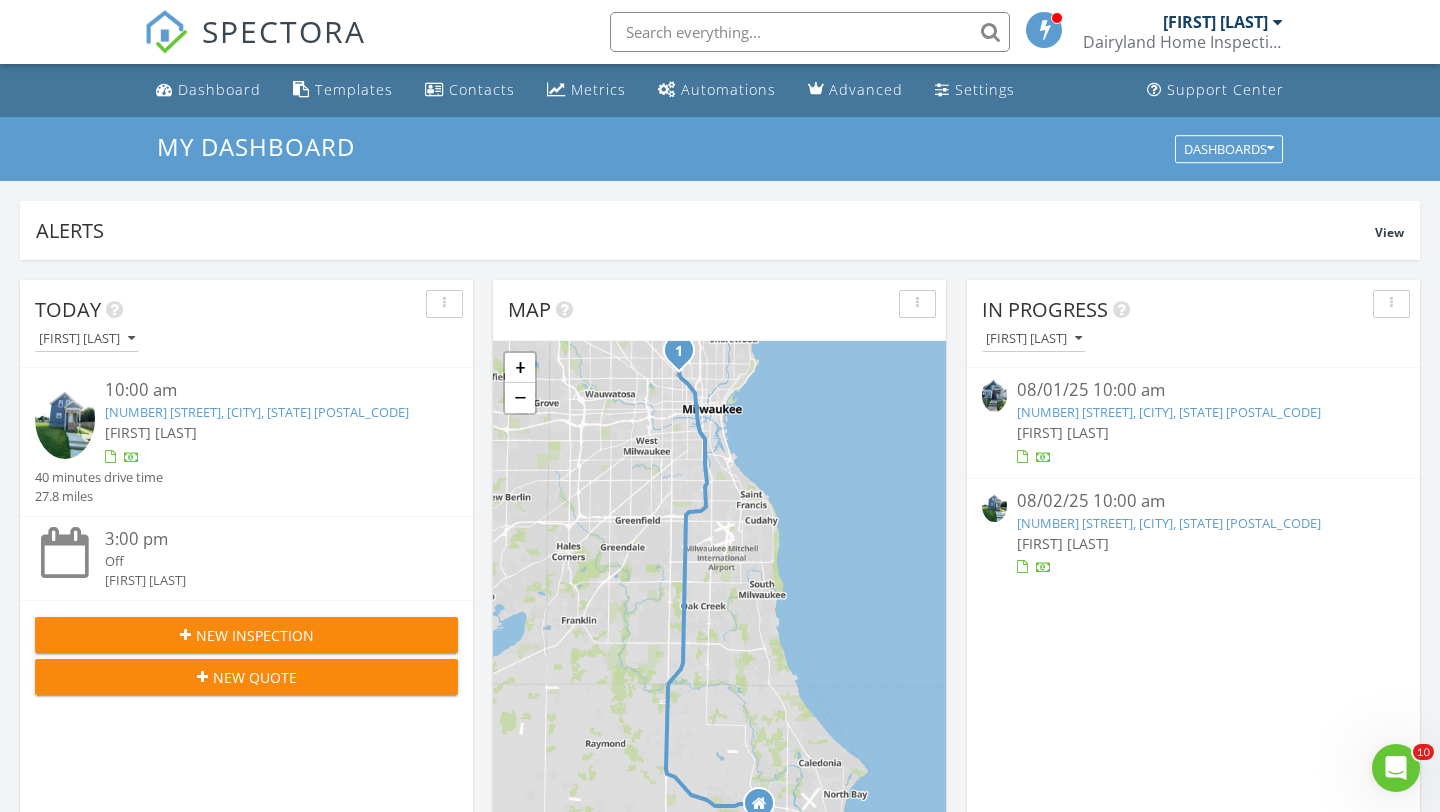 click on "[NUMBER] [STREET], [CITY], [STATE] [POSTAL_CODE]" at bounding box center (257, 412) 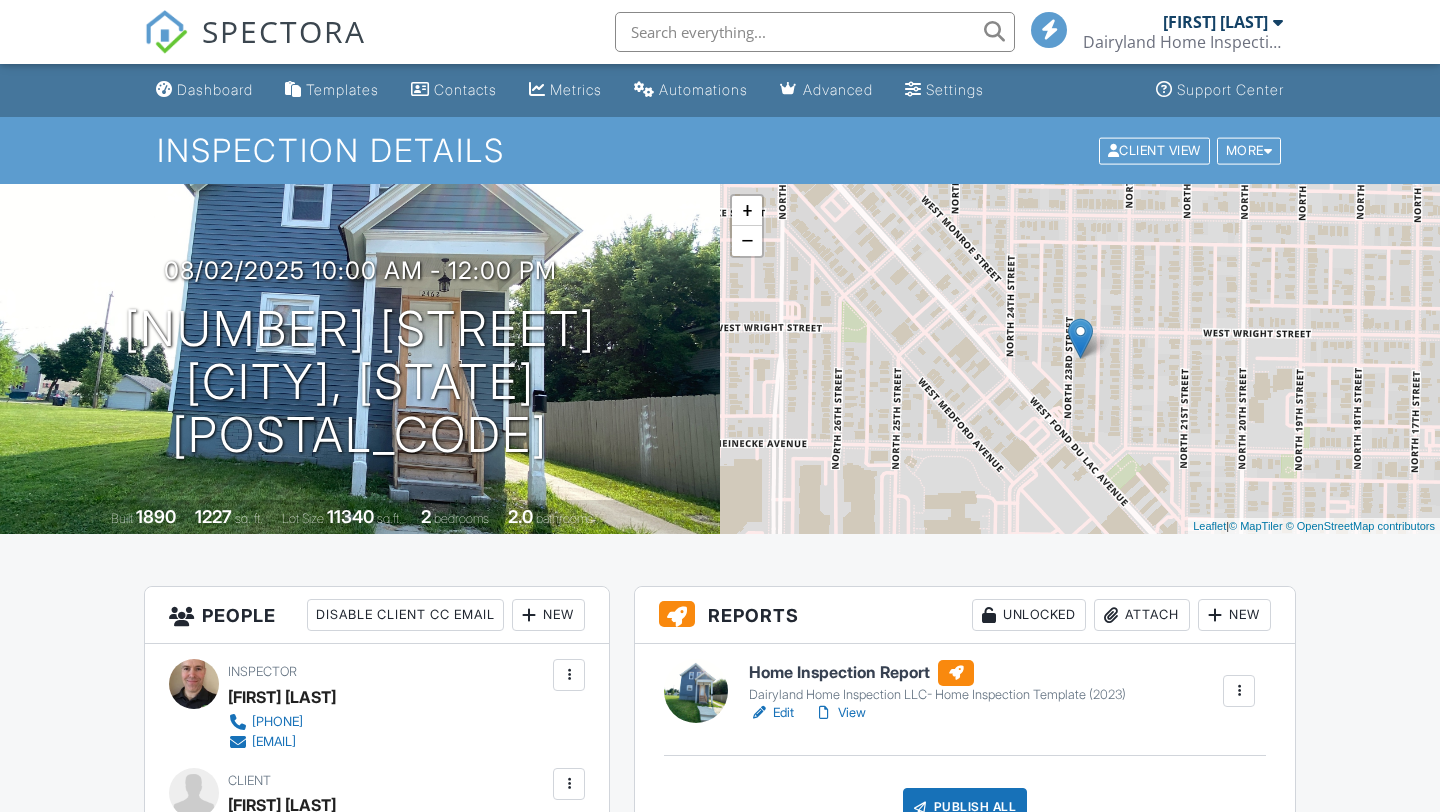 scroll, scrollTop: 0, scrollLeft: 0, axis: both 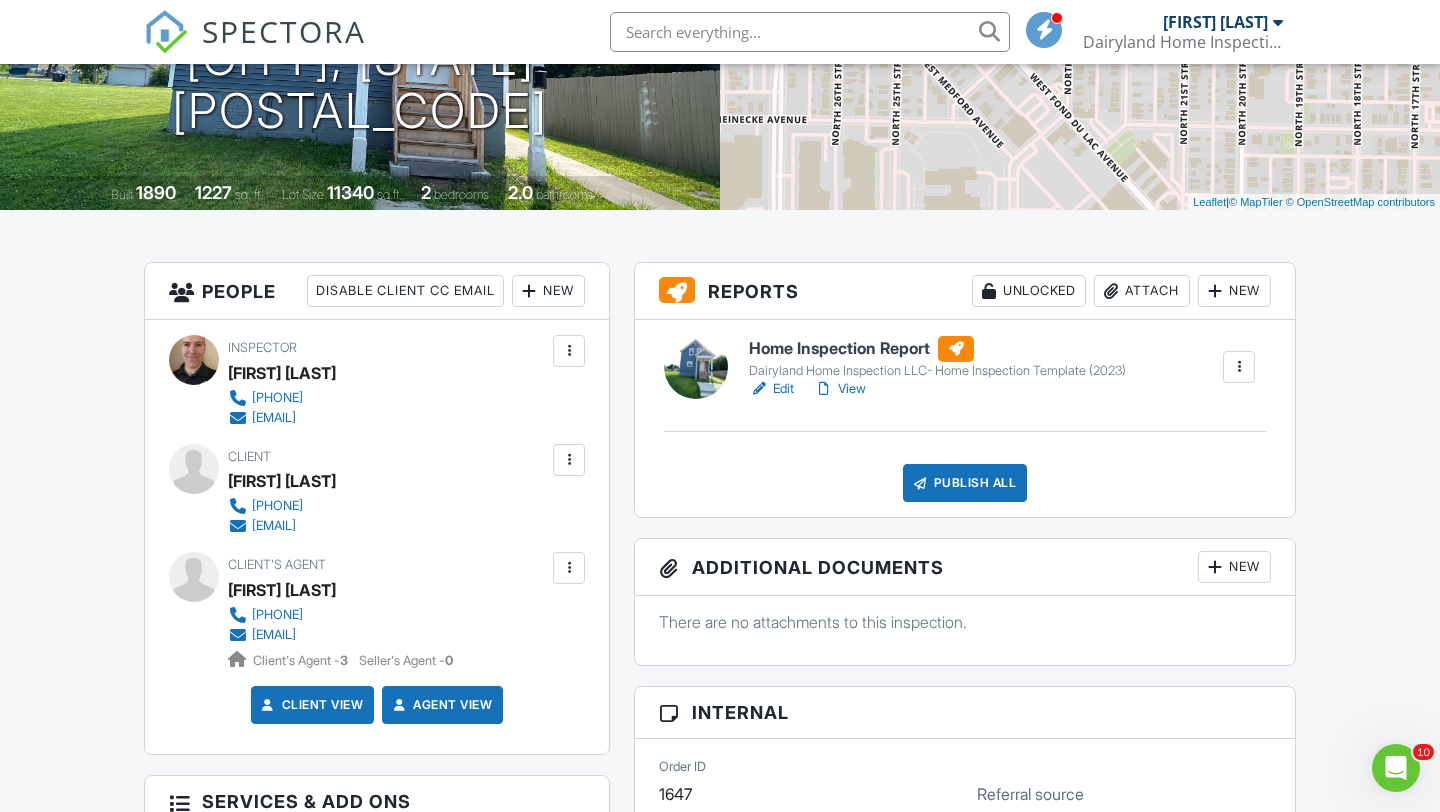 click on "View" at bounding box center [840, 389] 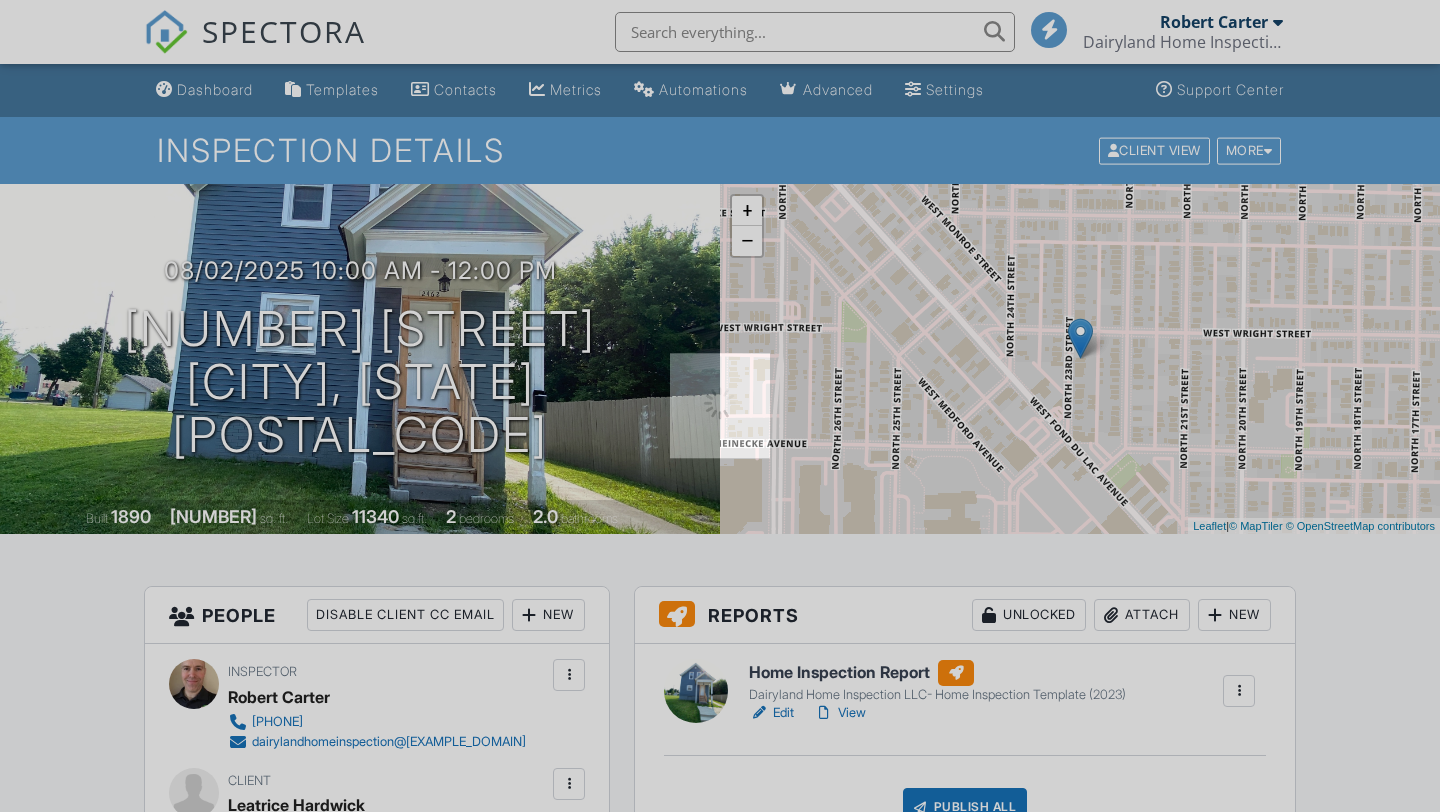 scroll, scrollTop: 324, scrollLeft: 0, axis: vertical 